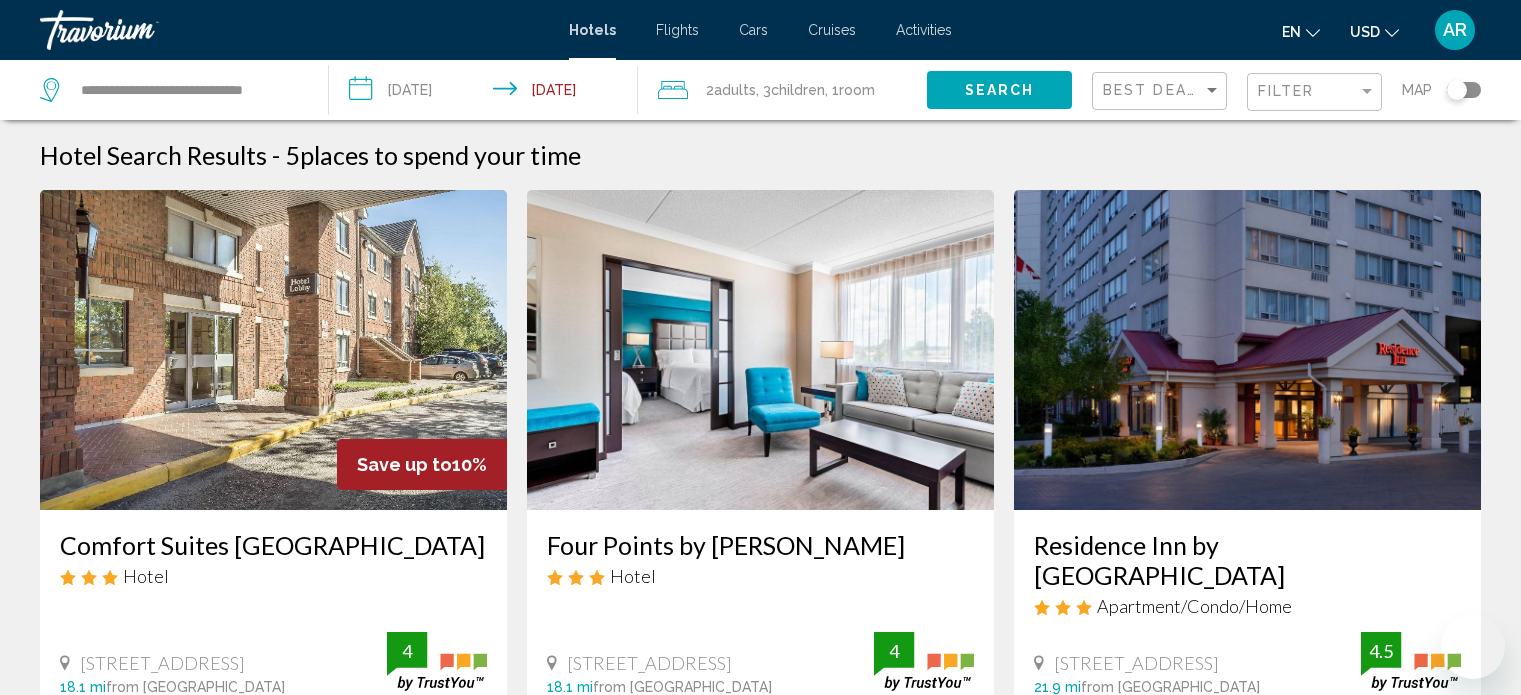 scroll, scrollTop: 0, scrollLeft: 0, axis: both 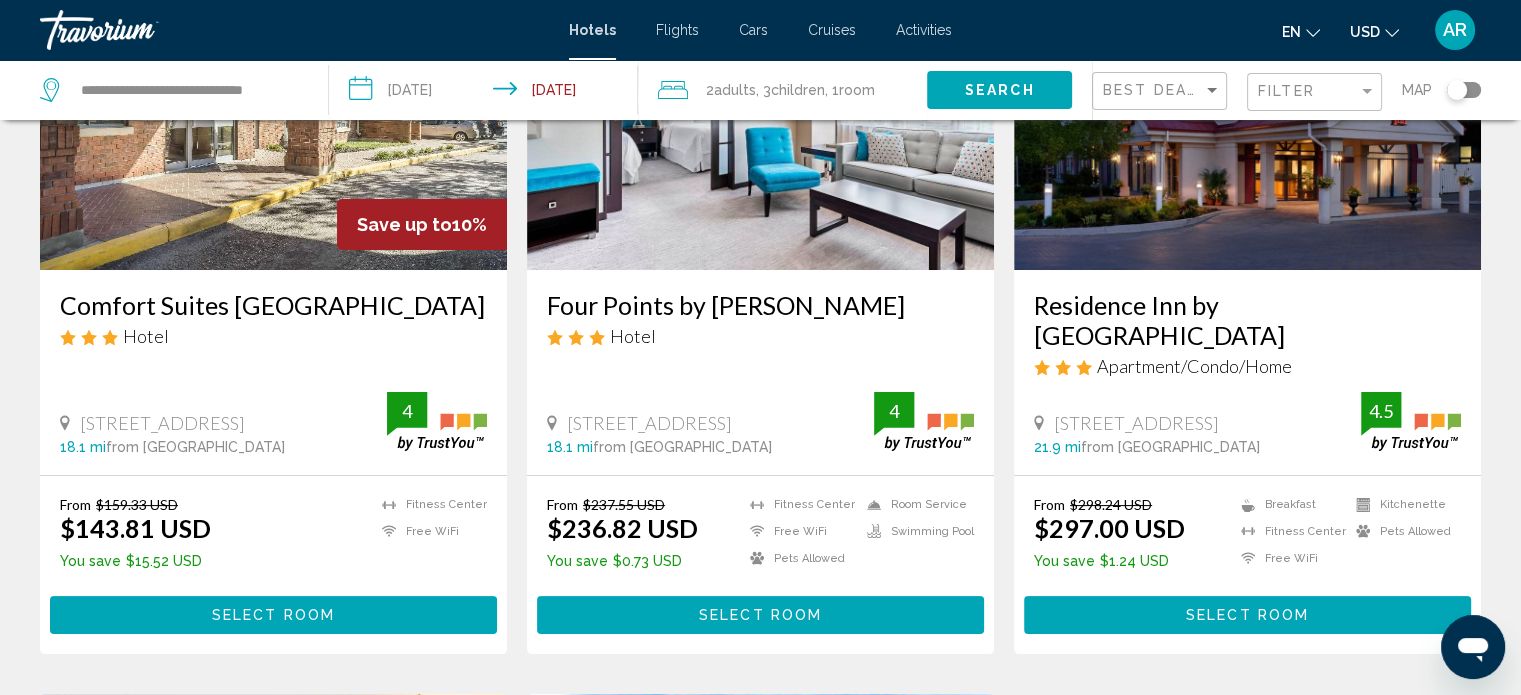 click on "Select Room" at bounding box center (273, 616) 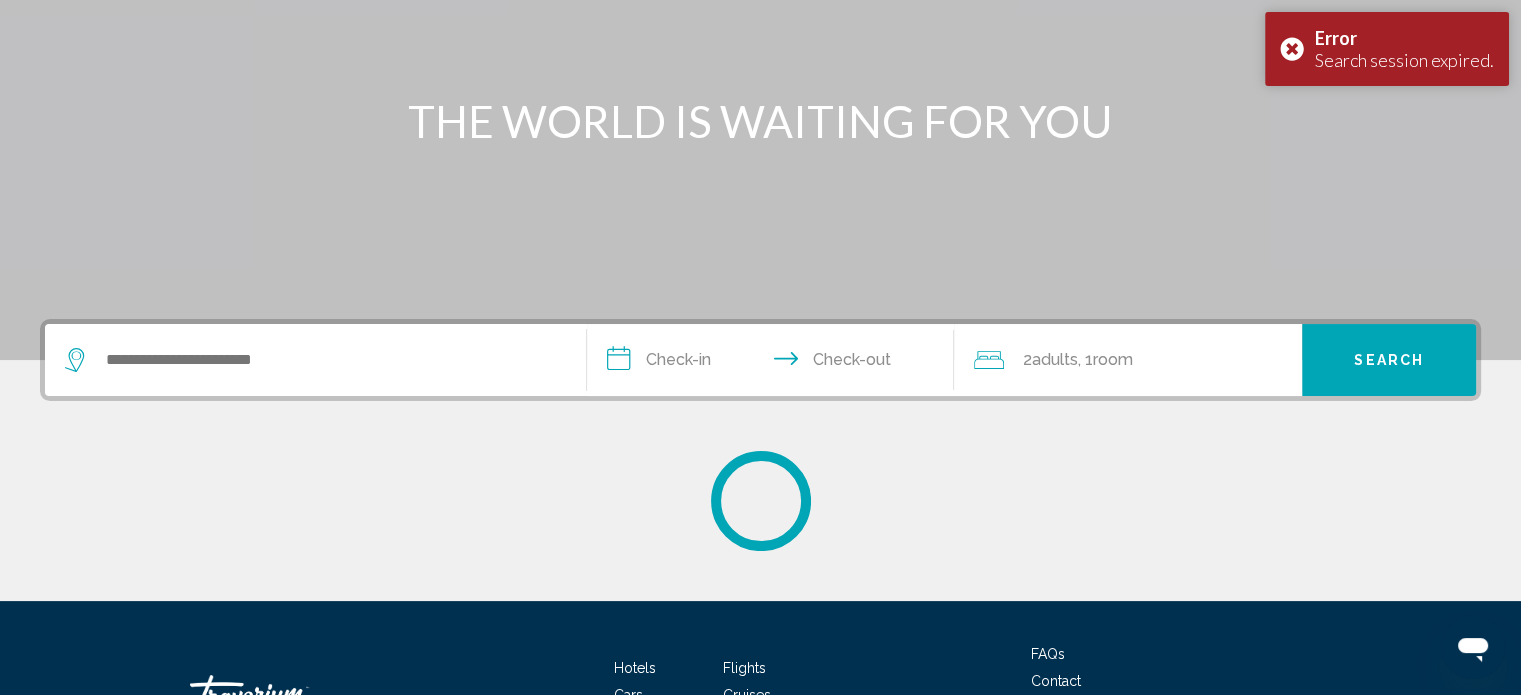 scroll, scrollTop: 0, scrollLeft: 0, axis: both 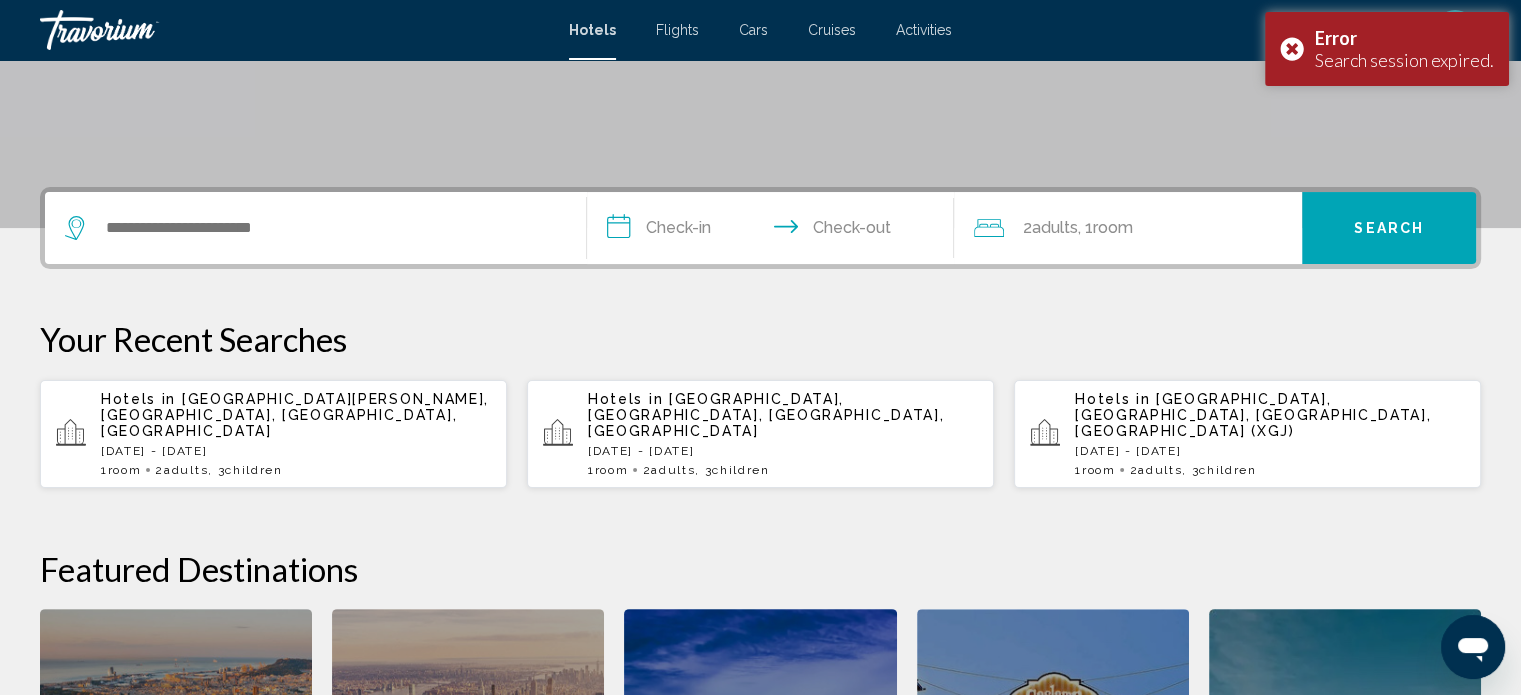 click on "Hotels in    [GEOGRAPHIC_DATA][PERSON_NAME], [GEOGRAPHIC_DATA], [GEOGRAPHIC_DATA], [GEOGRAPHIC_DATA]" at bounding box center (296, 415) 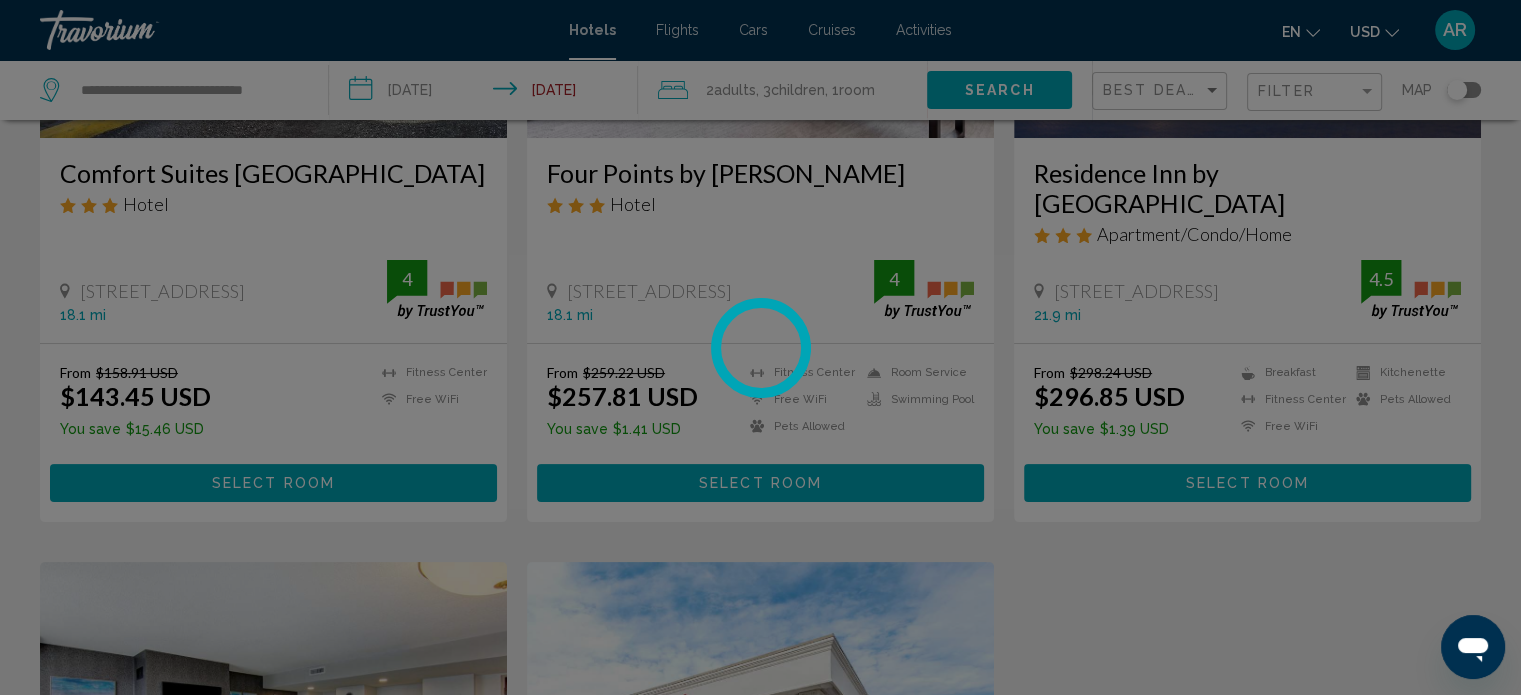 scroll, scrollTop: 0, scrollLeft: 0, axis: both 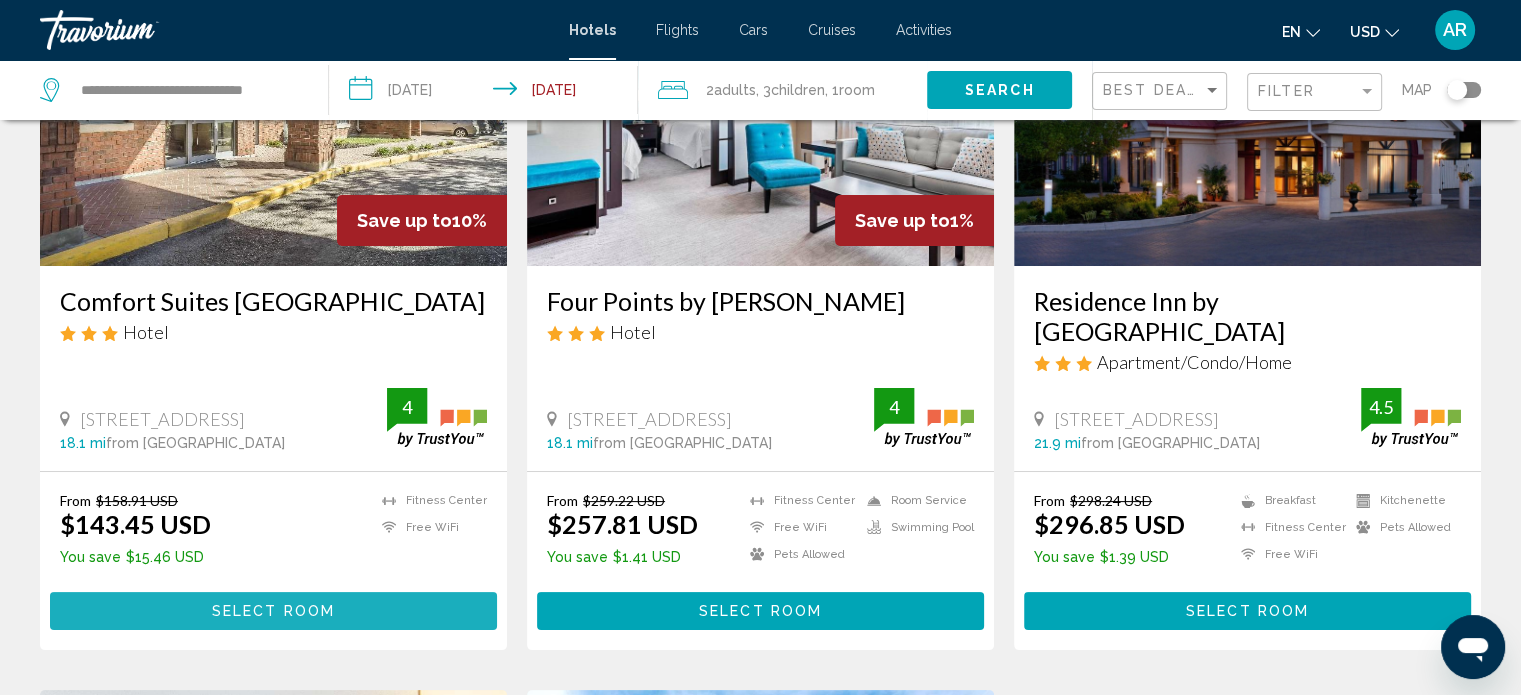 click on "Select Room" at bounding box center (273, 612) 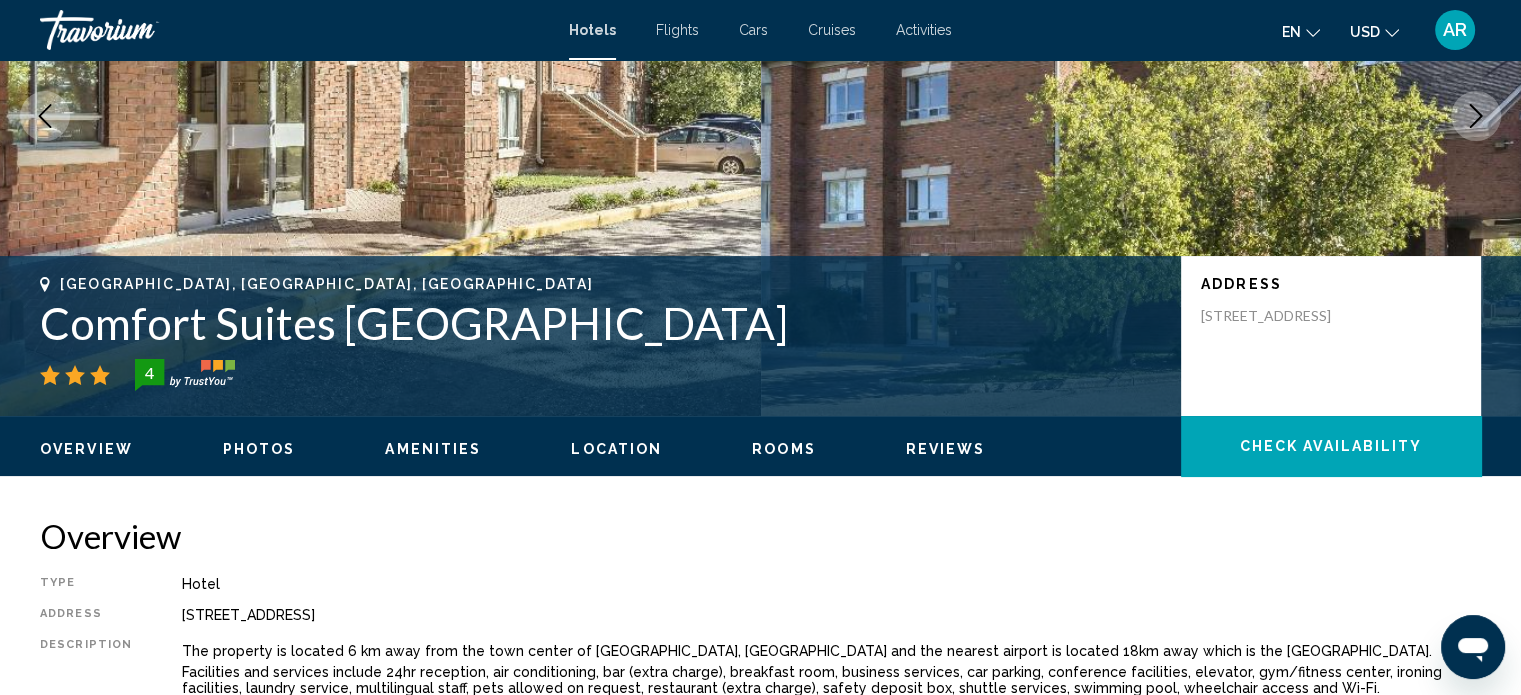 scroll, scrollTop: 12, scrollLeft: 0, axis: vertical 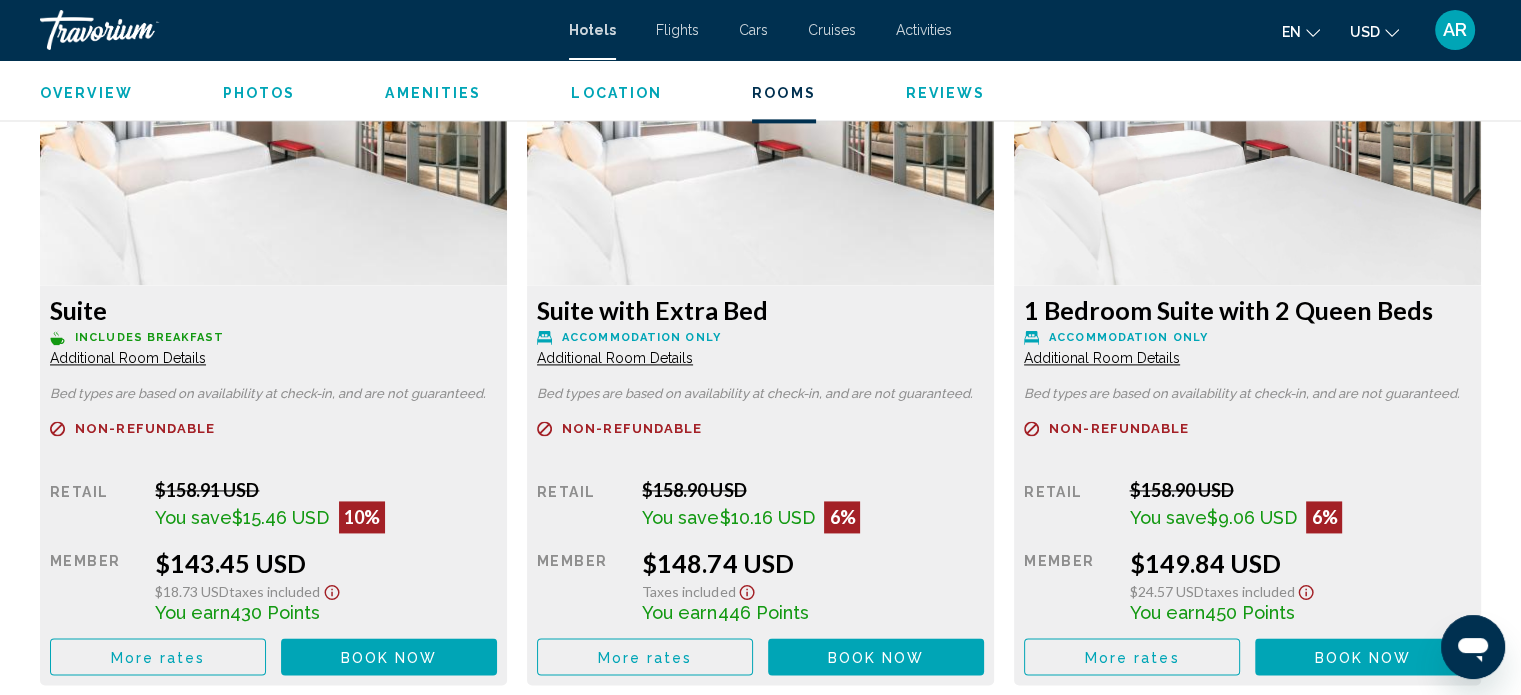 click on "Additional Room Details" at bounding box center [128, 358] 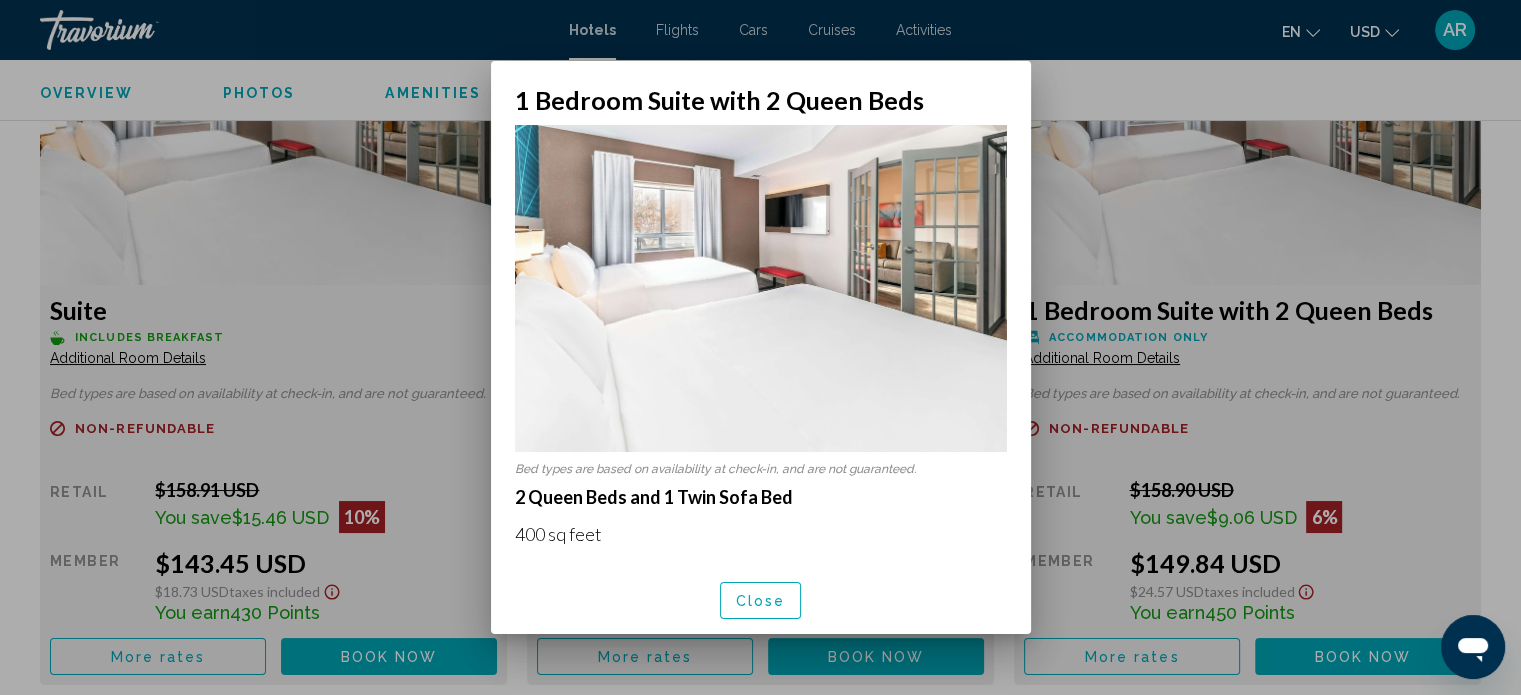 scroll, scrollTop: 0, scrollLeft: 0, axis: both 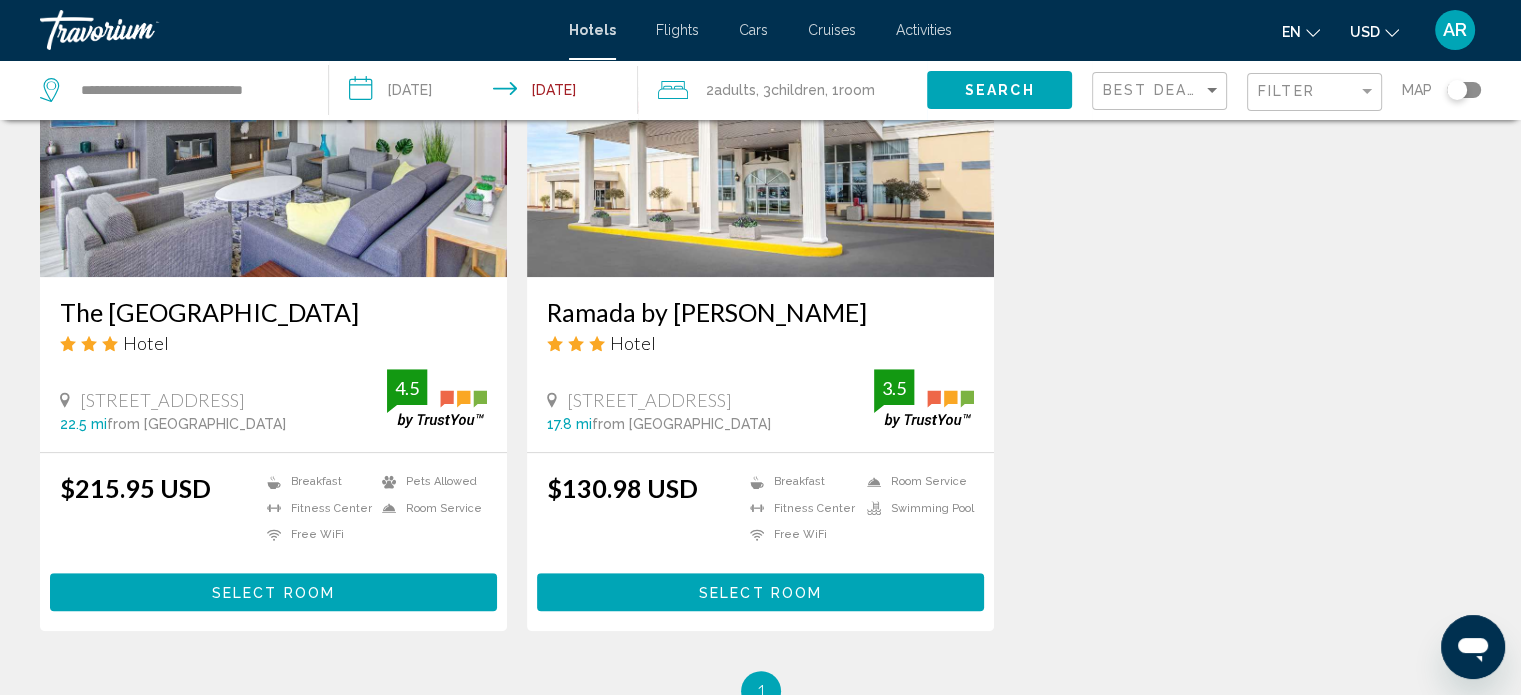 click at bounding box center [760, 117] 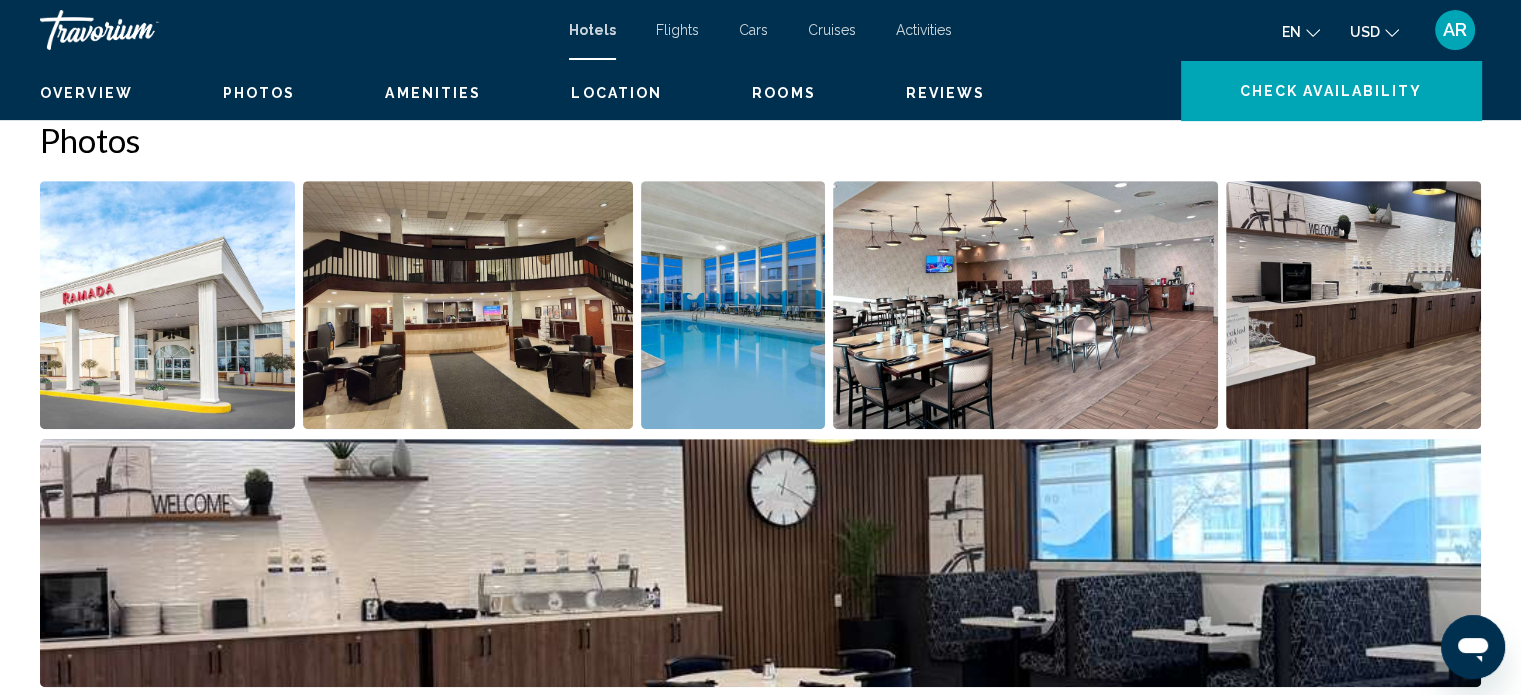scroll, scrollTop: 12, scrollLeft: 0, axis: vertical 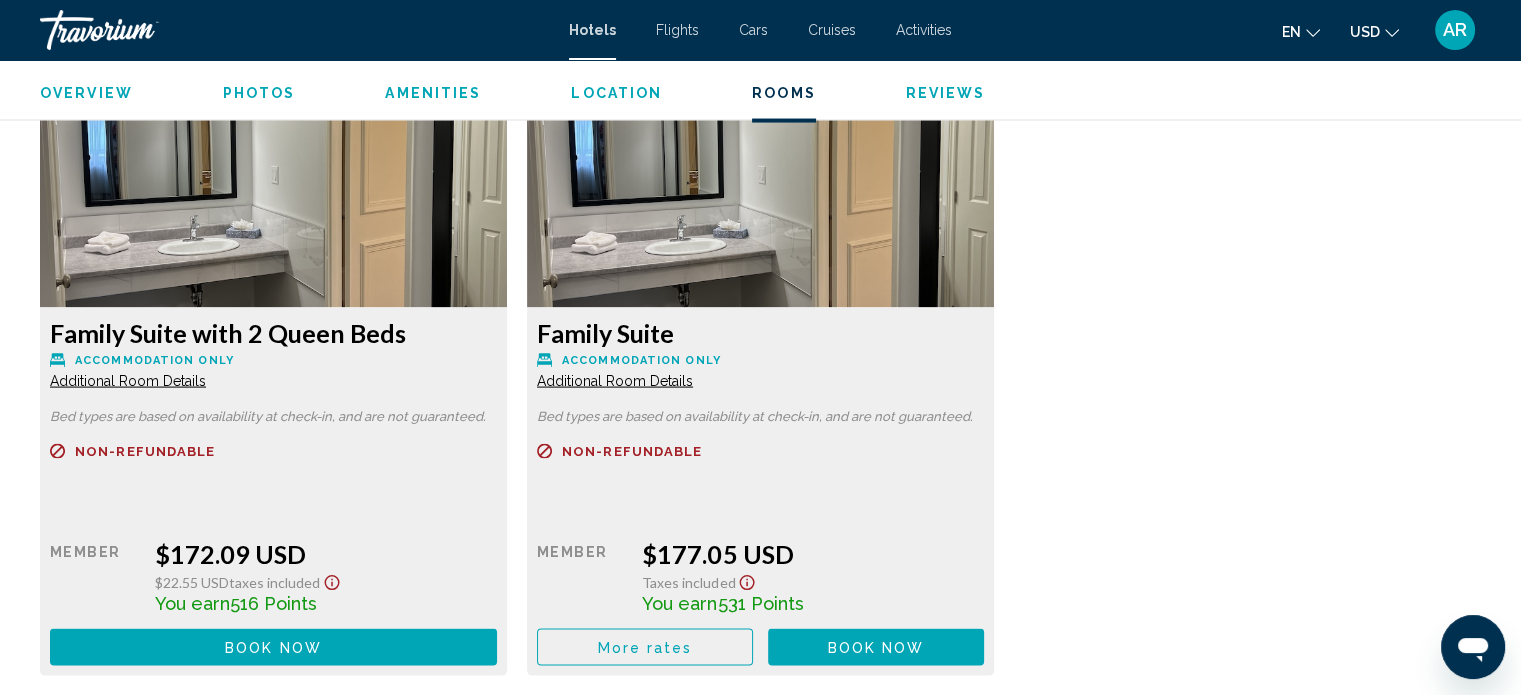 click on "Additional Room Details" at bounding box center (128, -896) 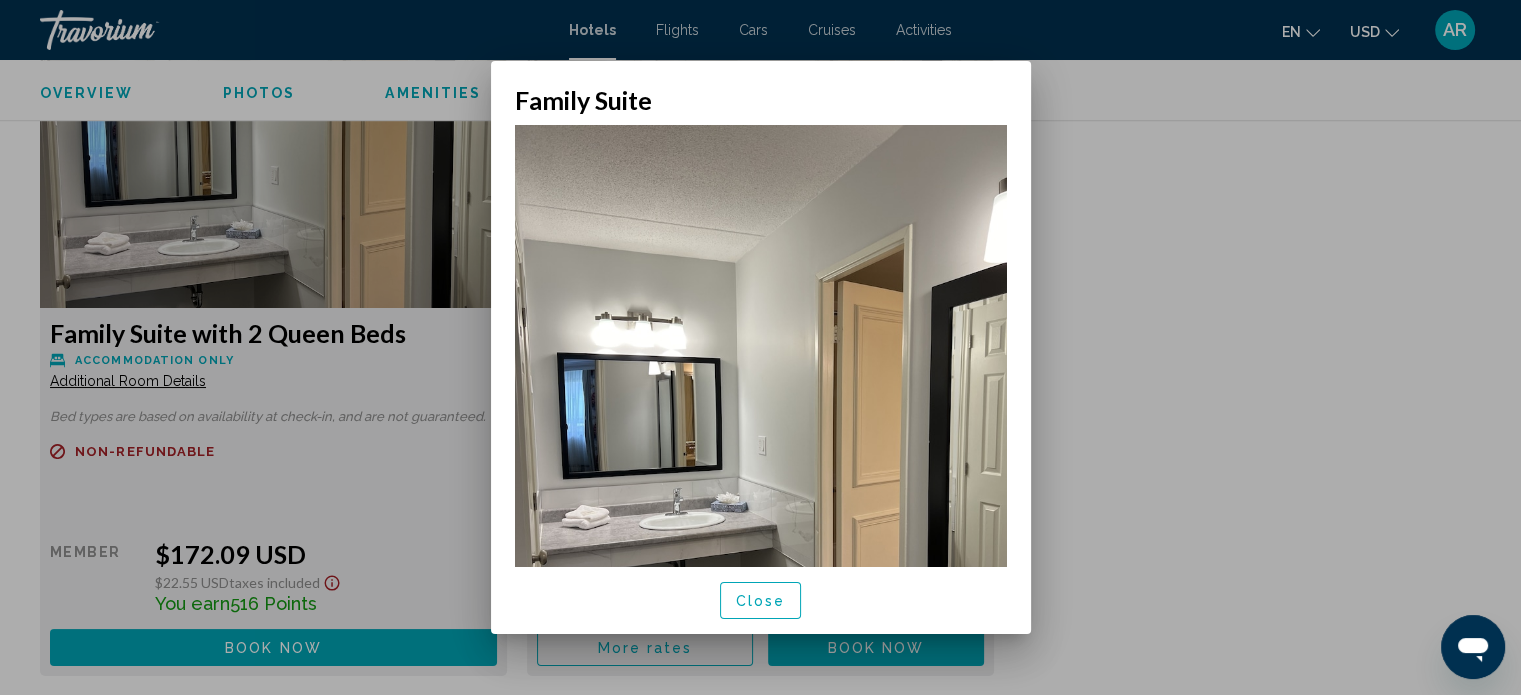 scroll, scrollTop: 228, scrollLeft: 0, axis: vertical 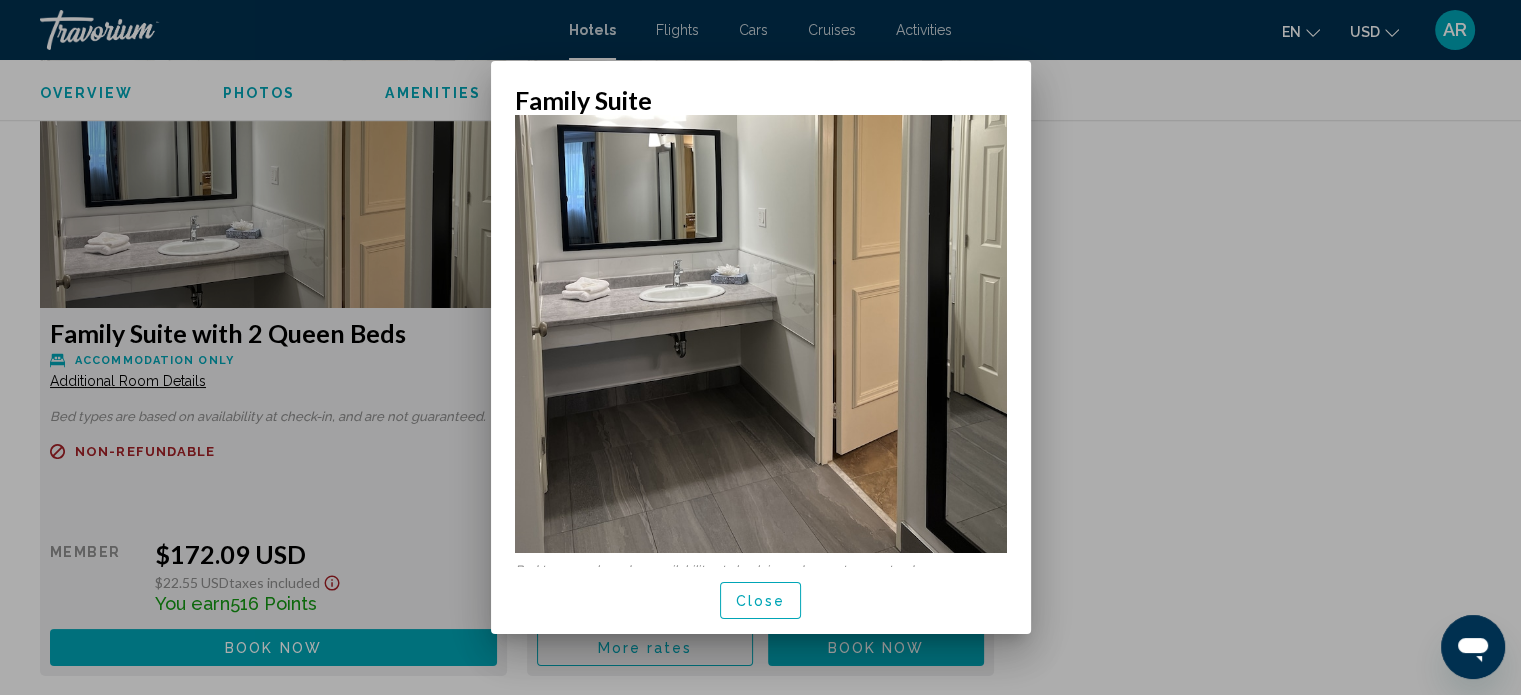 click at bounding box center (760, 347) 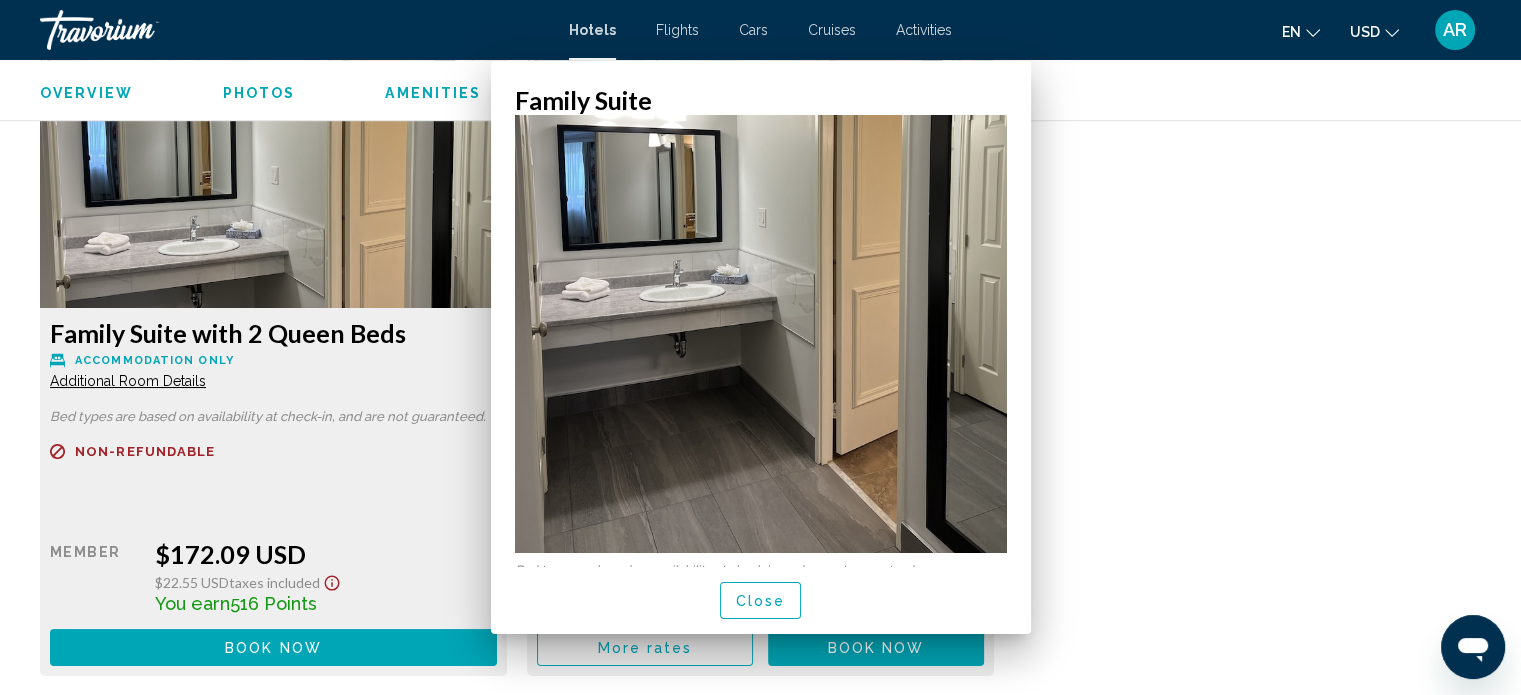 scroll, scrollTop: 4051, scrollLeft: 0, axis: vertical 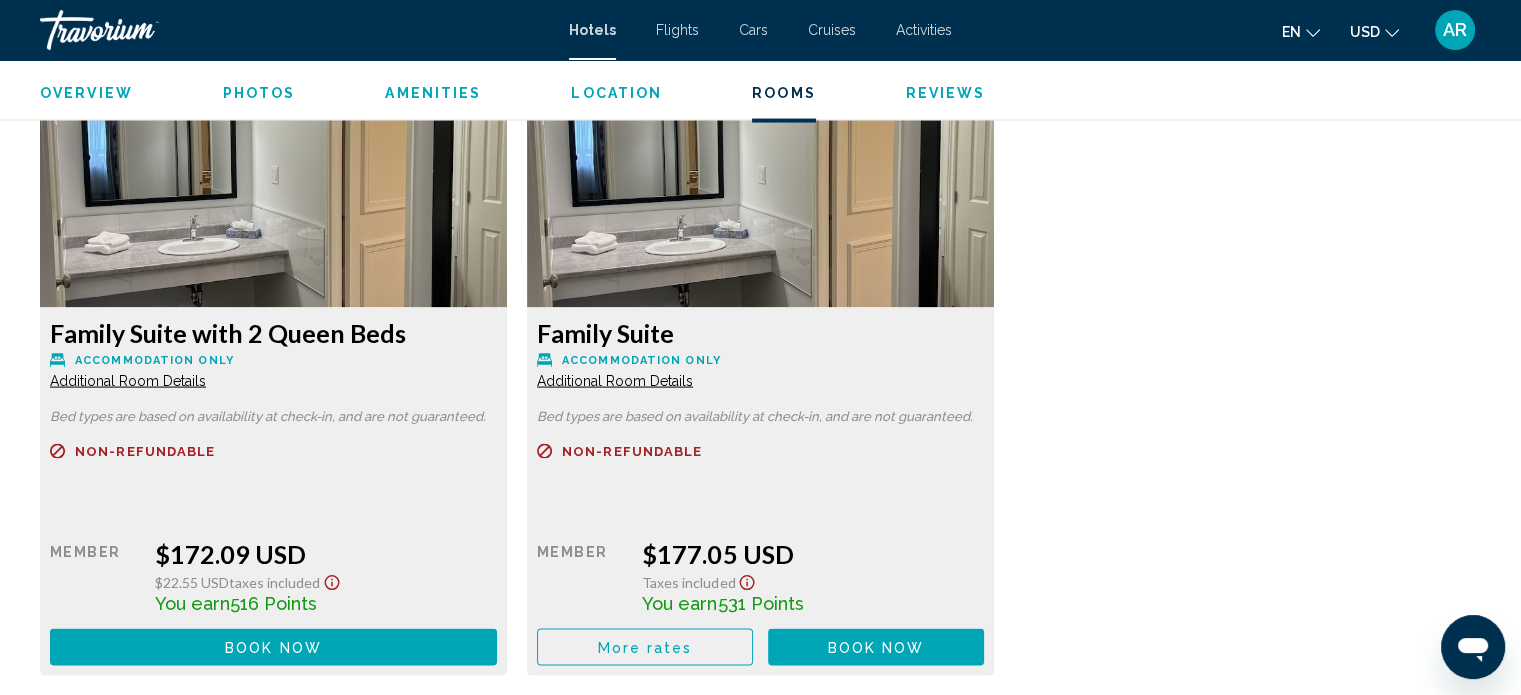click on "Additional Room Details" at bounding box center (128, -896) 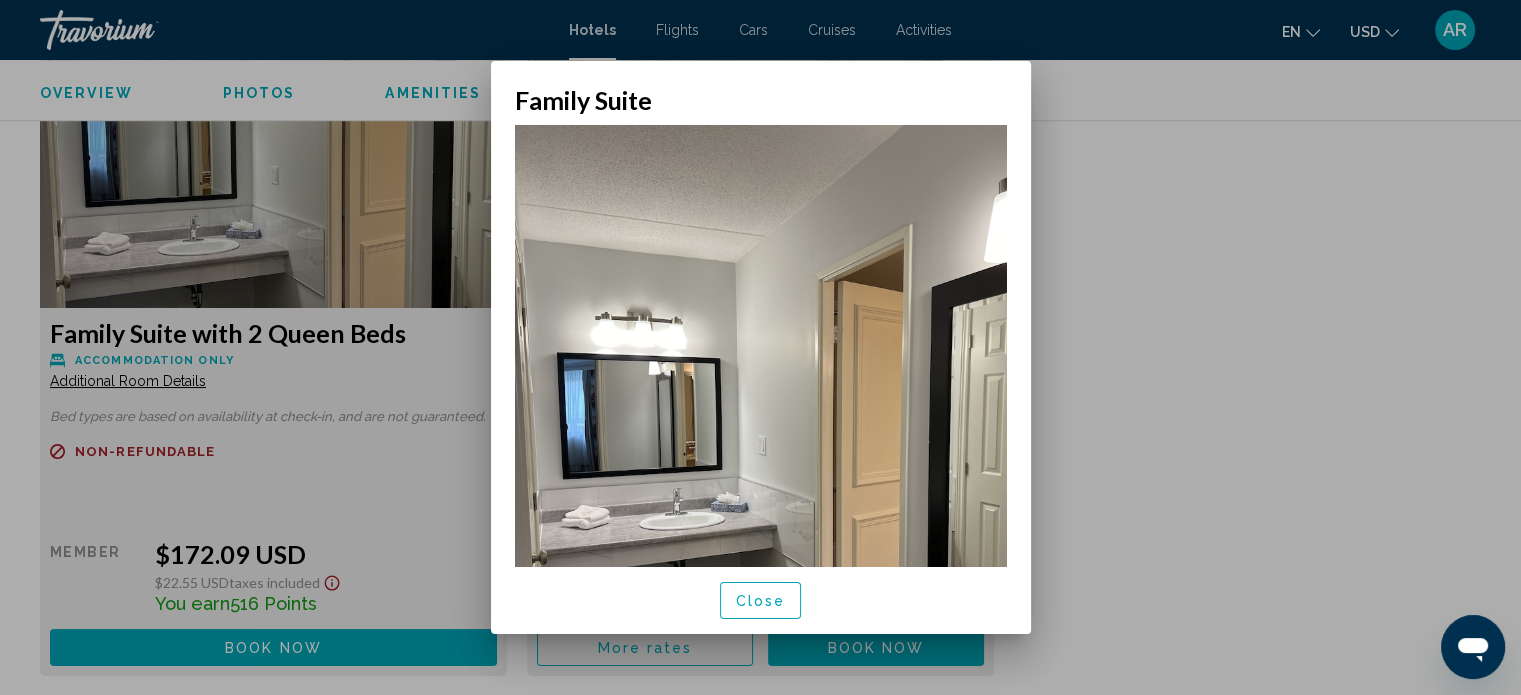 click at bounding box center [760, 347] 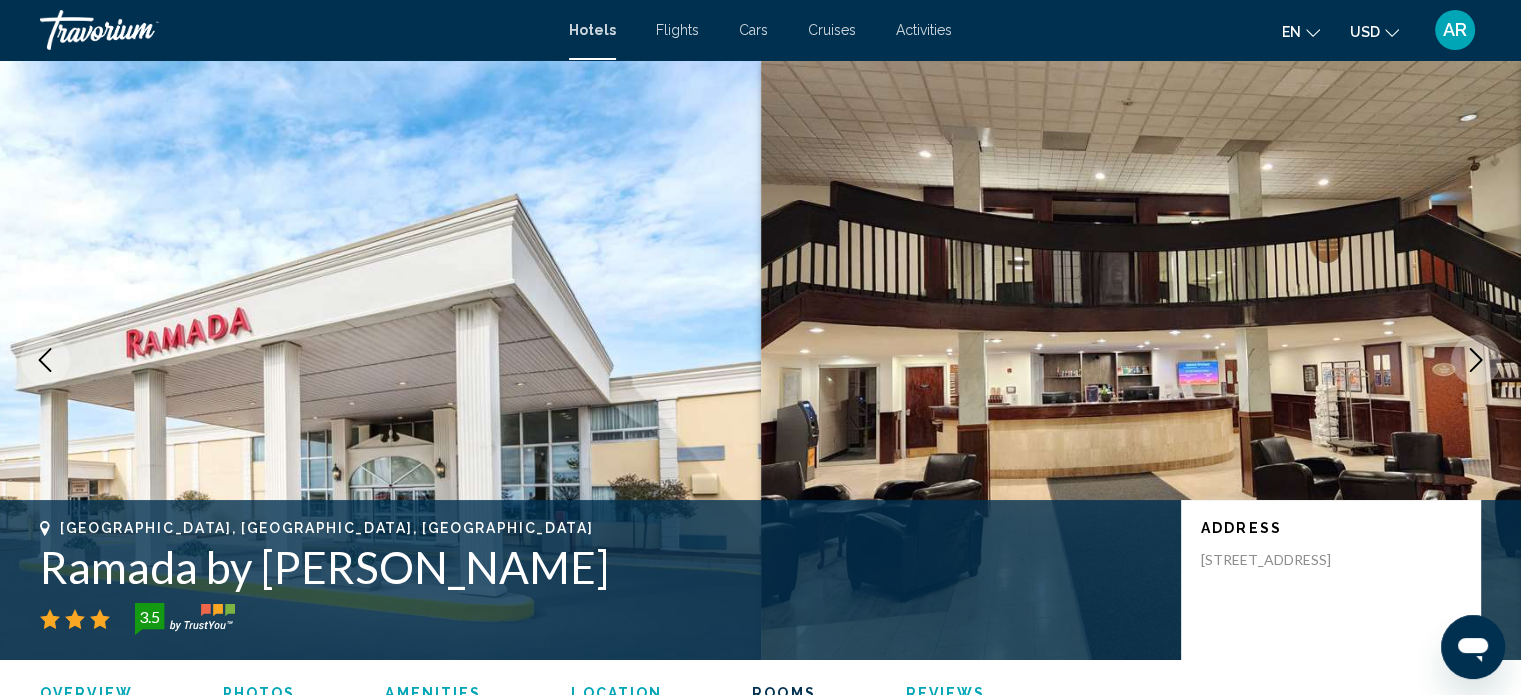 scroll, scrollTop: 4051, scrollLeft: 0, axis: vertical 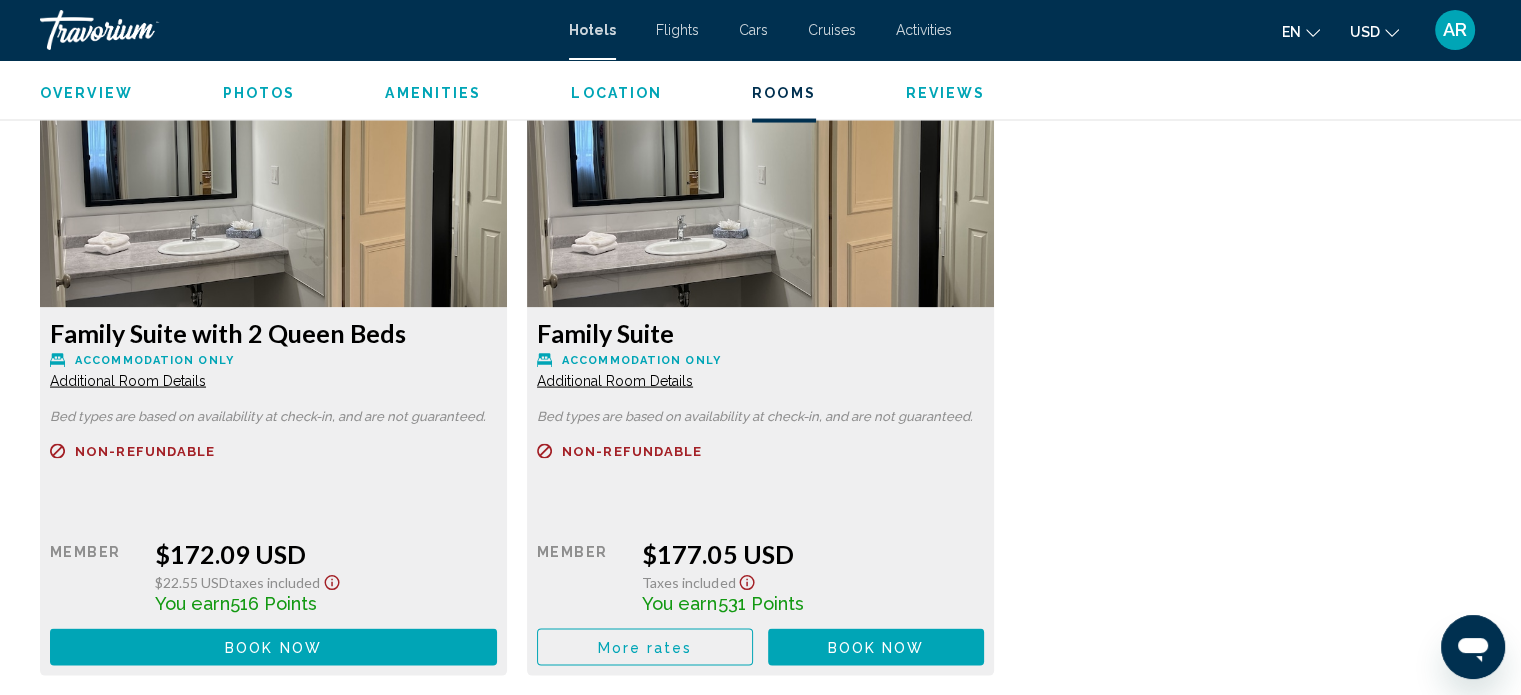 click on "Business Room with 2 Double Beds
Accommodation Only Additional Room Details Bed types are based on availability at check-in, and are not guaranteed.
Refundable
Non-refundable
Non-refundable     Retail  $0.00  when you redeem    Member  $130.91 USD  Taxes included
You earn  393  Points  More rates Book now No longer available  Executive Room
Accommodation Only Additional Room Details Bed types are based on availability at check-in, and are not guaranteed.
Refundable
Non-refundable
Non-refundable     Retail  $0.00  when you redeem    Member  $142.08 USD  Taxes included
You earn  426  Points  Book now No longer available  Business Room with 1 King Bed
Accommodation Only Additional Room Details
Refundable" at bounding box center (760, -262) 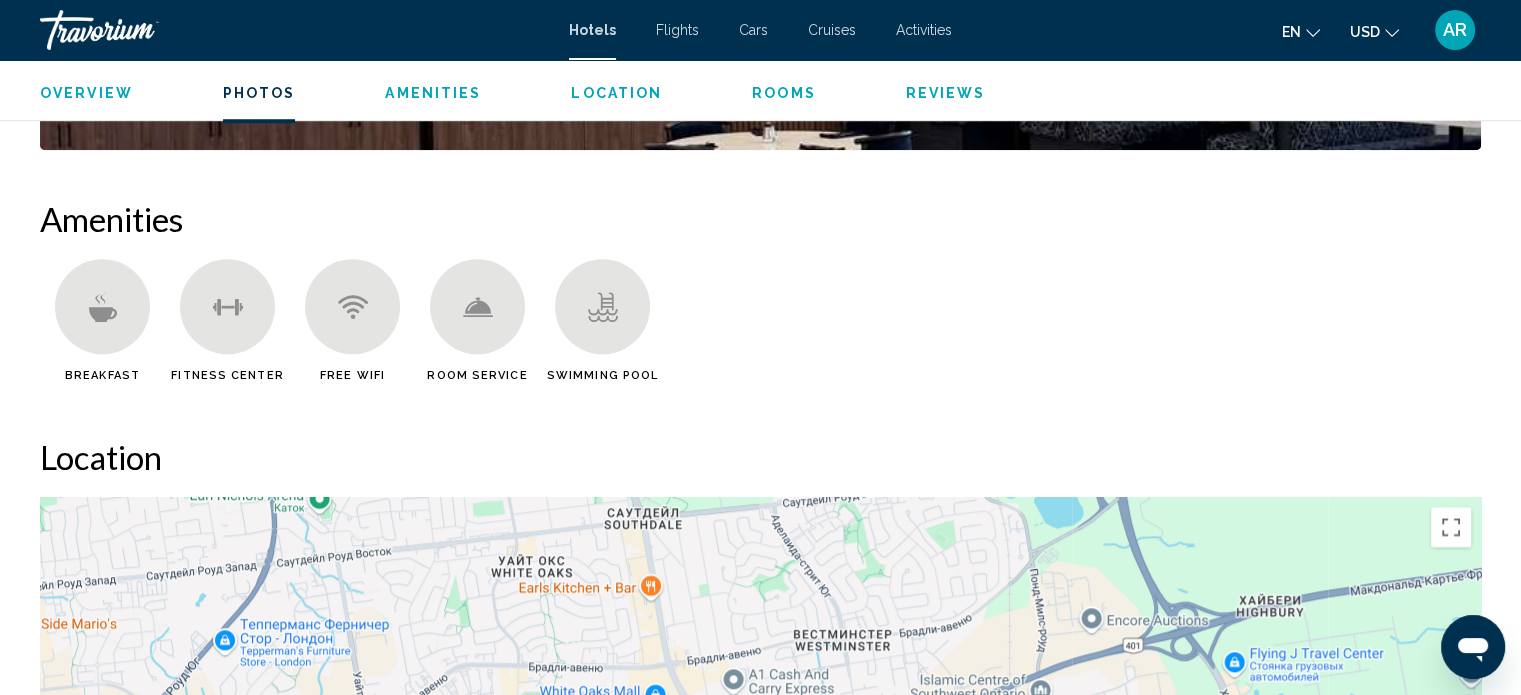 scroll, scrollTop: 1559, scrollLeft: 0, axis: vertical 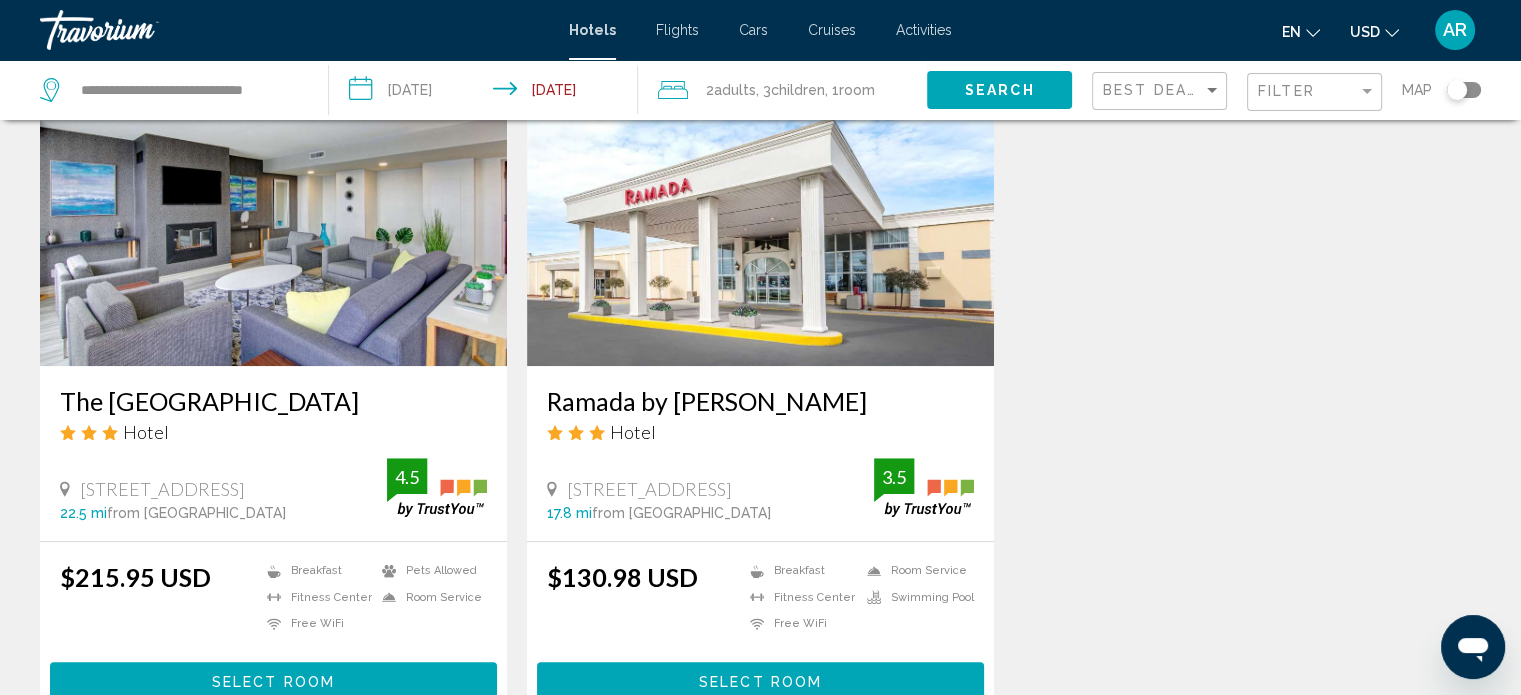 click on "The [GEOGRAPHIC_DATA]" at bounding box center (273, 401) 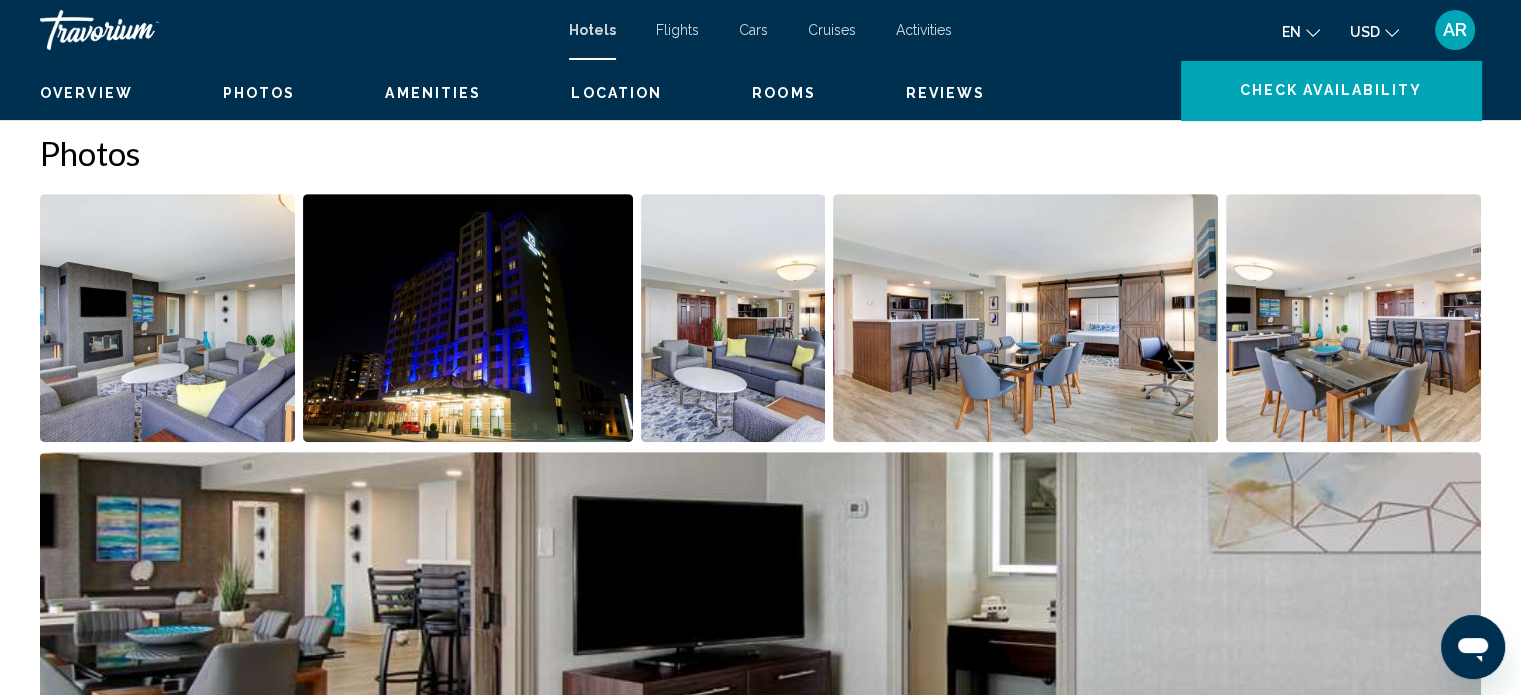 scroll, scrollTop: 12, scrollLeft: 0, axis: vertical 